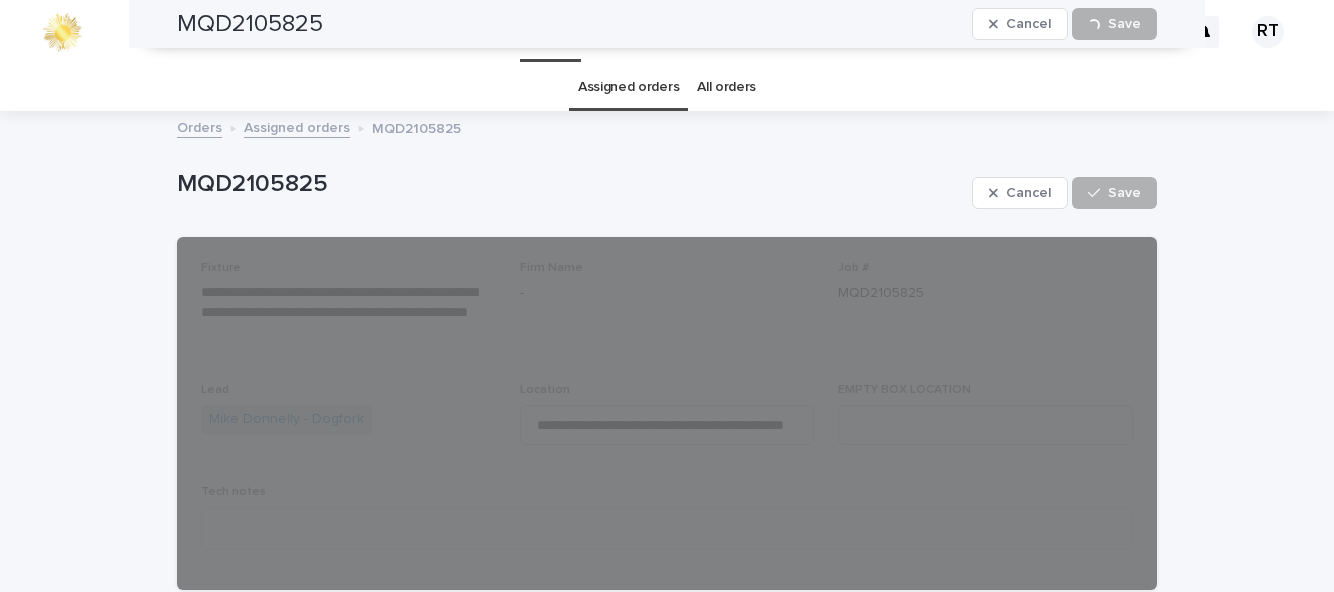 scroll, scrollTop: 0, scrollLeft: 0, axis: both 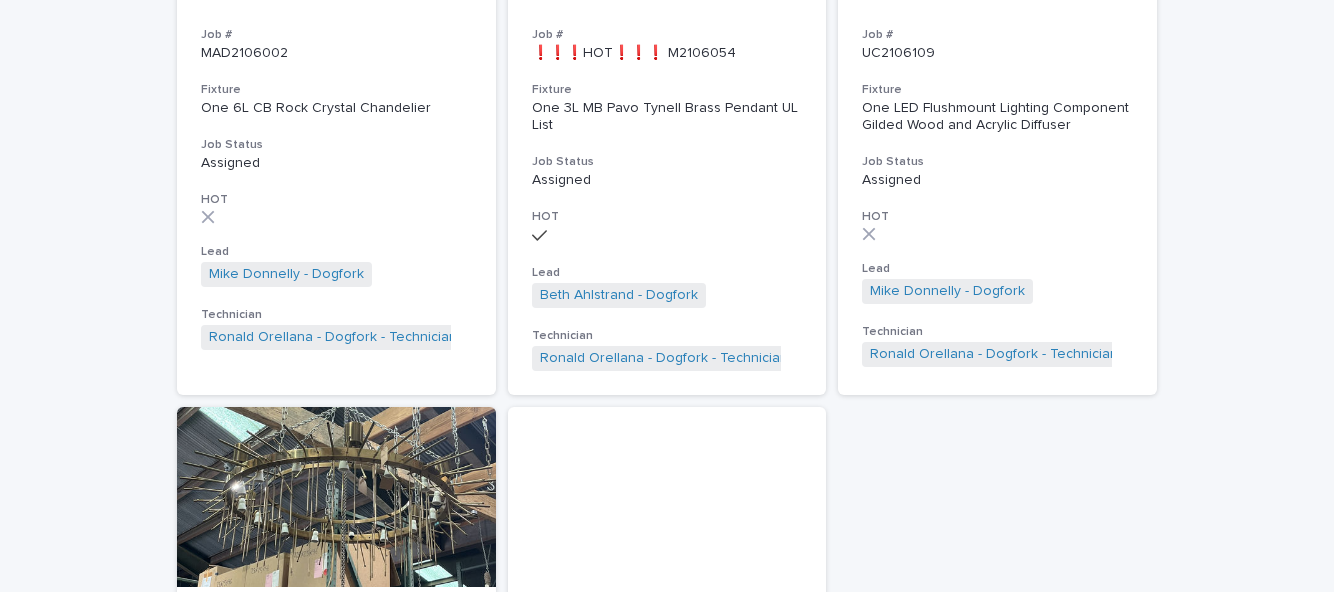 click on "Loading... Saving… Loading... Saving… Orders in the workshop Firm Name Job # Fixture Job Status HOT Lead [FIRST] [LAST] - [COMPANY]   + 0 Technician [FIRST] [LAST] - [COMPANY] - Technician   + 0 - Job # ❗❗❗HOT❗❗❗ MQD2105825 Fixture Three Chrome and Opaline Saucer Kitchen Pendants, 3 Top Glass Shades, 3 Bottom Glass Shades, 1 Finish Sample
Job Status Assigned HOT Lead [FIRST] [LAST] - [COMPANY]   + 0 Technician [FIRST] [LAST] - [COMPANY] - Technician   + 0 - Job # LKA2105839 Fixture One 1L GU4 Bi Pin Chantecaille Flr Lamp
by Liaigre. with 1 replacement Transformer
Job Status Assigned HOT Lead [FIRST] [LAST] - [COMPANY]   + 0 Technician [FIRST] [LAST] - [COMPANY] - Technician   + 0 - Job # ❗❗❗HOT❗❗❗ ST2105915 Fixture One  Brass Articulating Arm Sconce
Job Status Assigned HOT Lead [FIRST] [LAST] - [COMPANY]   + 0 Technician [FIRST] [LAST] - [COMPANY] - Technician   + 0 - Job # MAD2106002 Fixture One 6L CB Rock Crystal Chandelier
Job Status Assigned HOT Lead [FIRST] [LAST] - [COMPANY]   + 0 Technician [FIRST] [LAST] - [COMPANY] - Technician   + 0 - Job # Fixture" at bounding box center (667, 81) 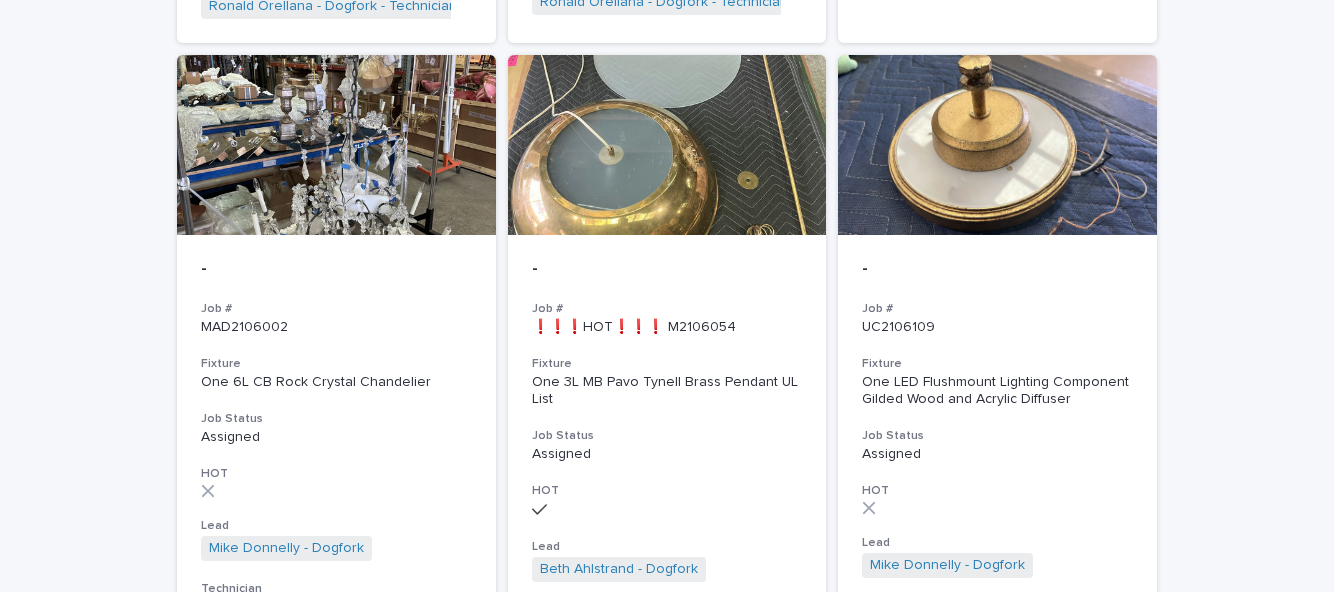 scroll, scrollTop: 842, scrollLeft: 0, axis: vertical 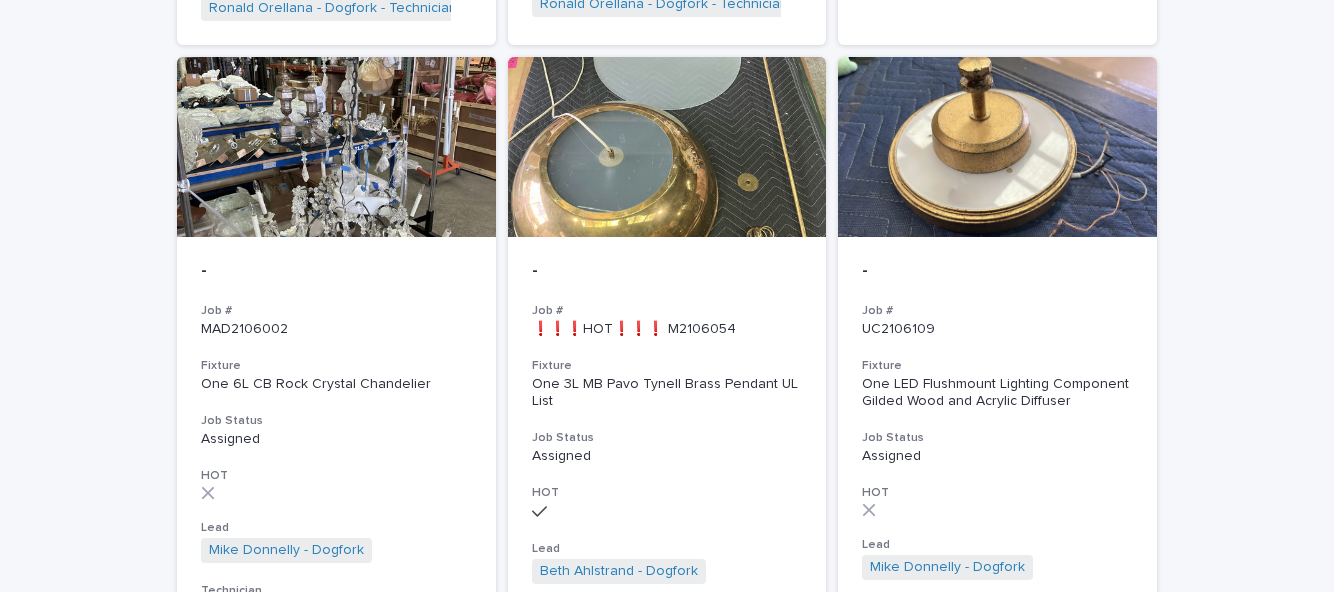 click on "Fixture" at bounding box center (667, 366) 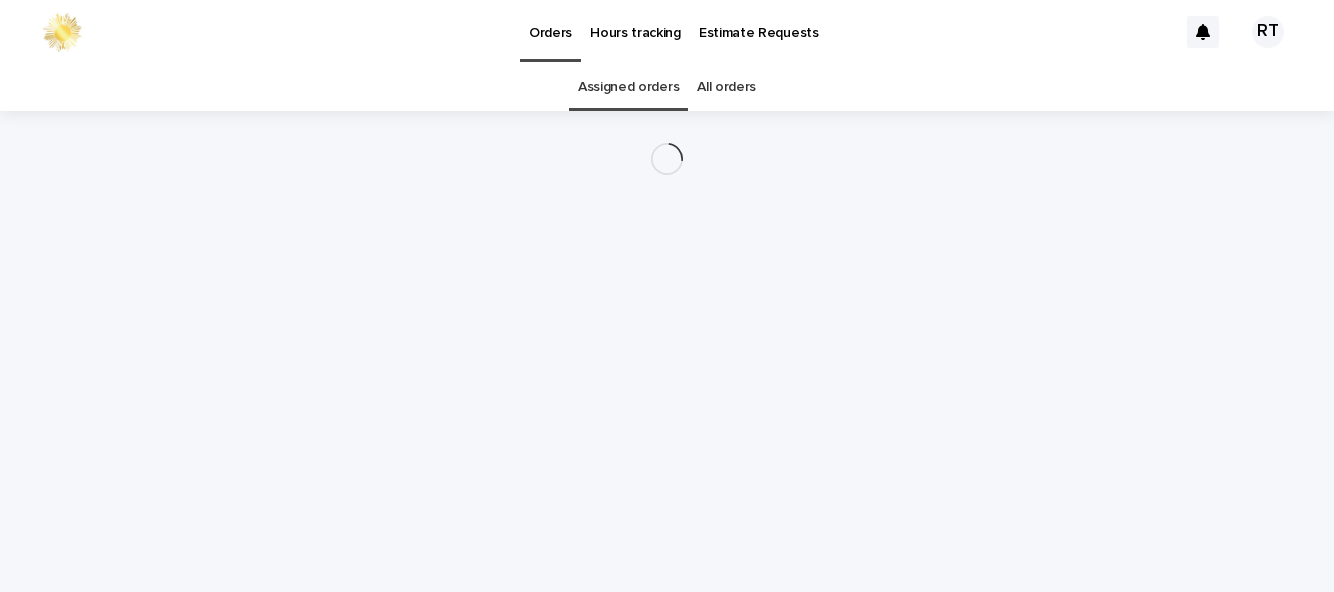 scroll, scrollTop: 0, scrollLeft: 0, axis: both 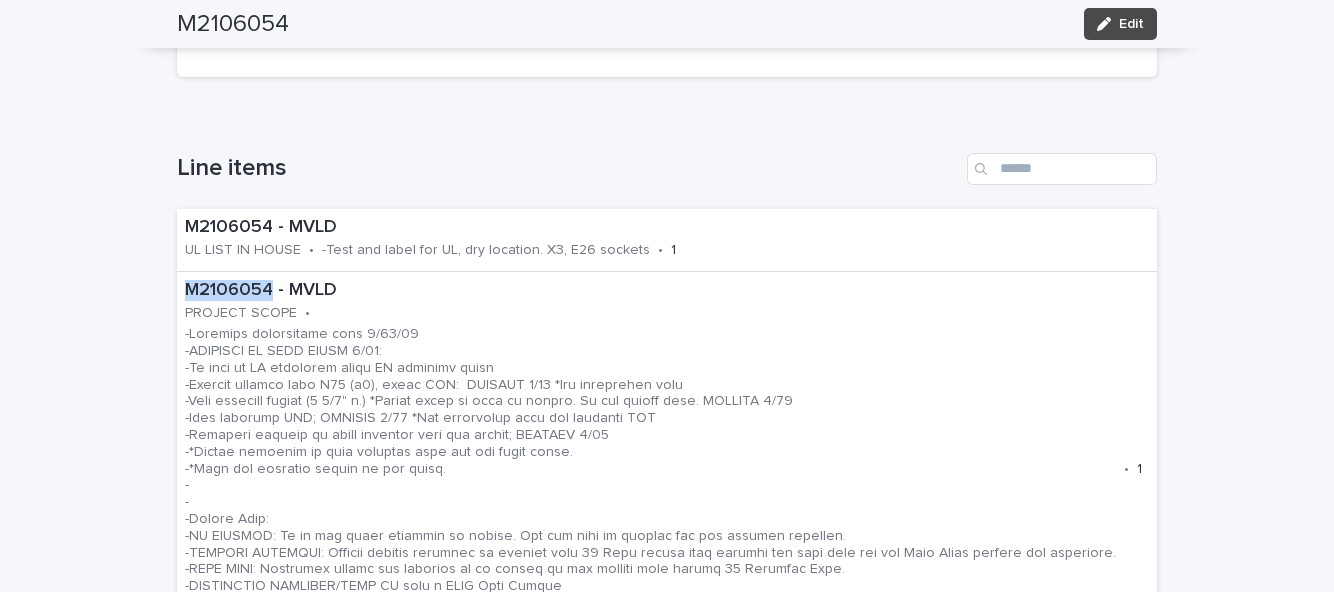 click on "**********" at bounding box center (667, 1190) 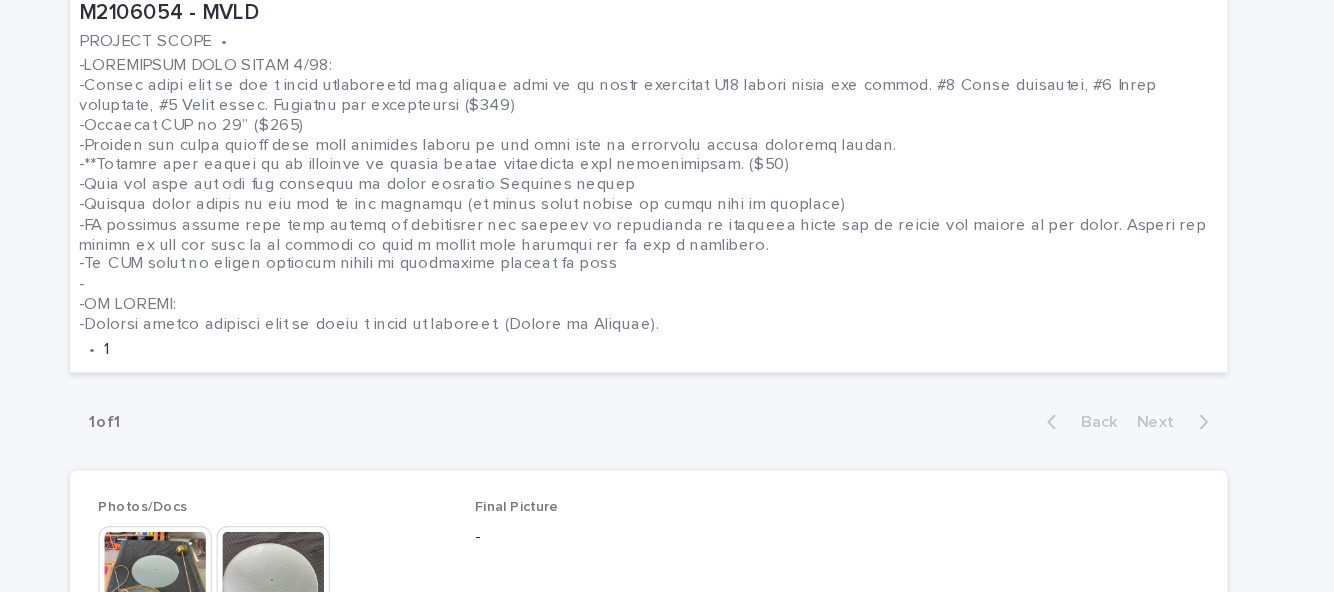 scroll, scrollTop: 1211, scrollLeft: 0, axis: vertical 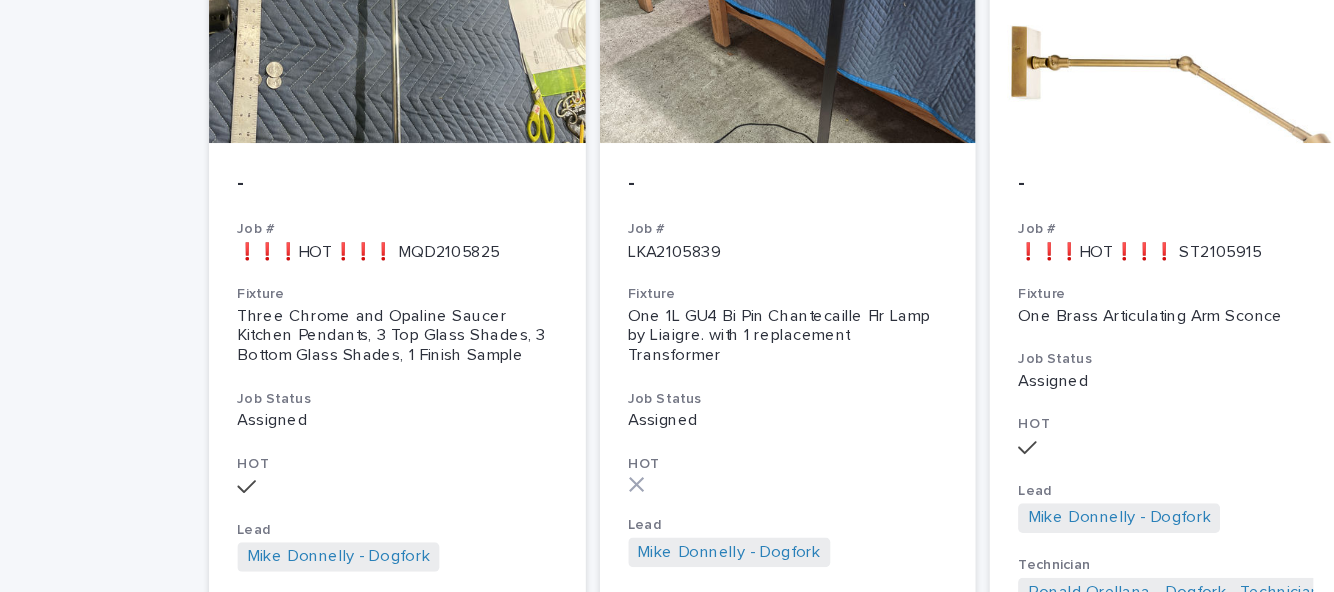 click on "Three Chrome and Opaline Saucer Kitchen Pendants, 3 Top Glass Shades, 3 Bottom Glass Shades, 1 Finish Sample" at bounding box center (336, 285) 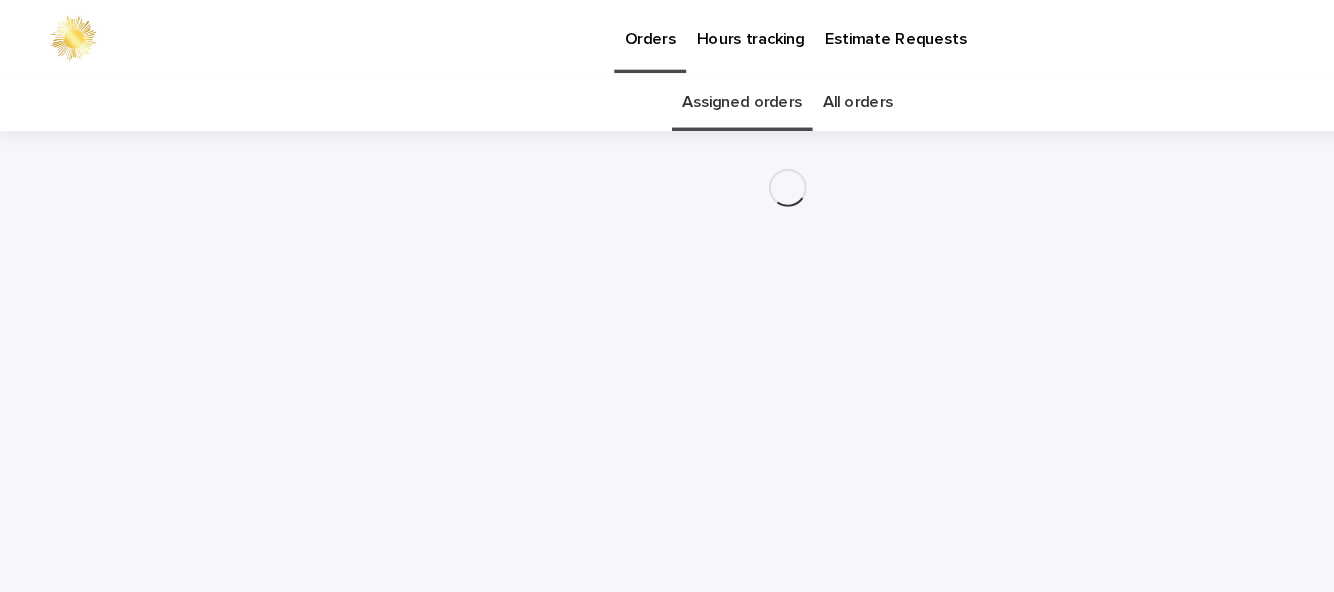 scroll, scrollTop: 0, scrollLeft: 0, axis: both 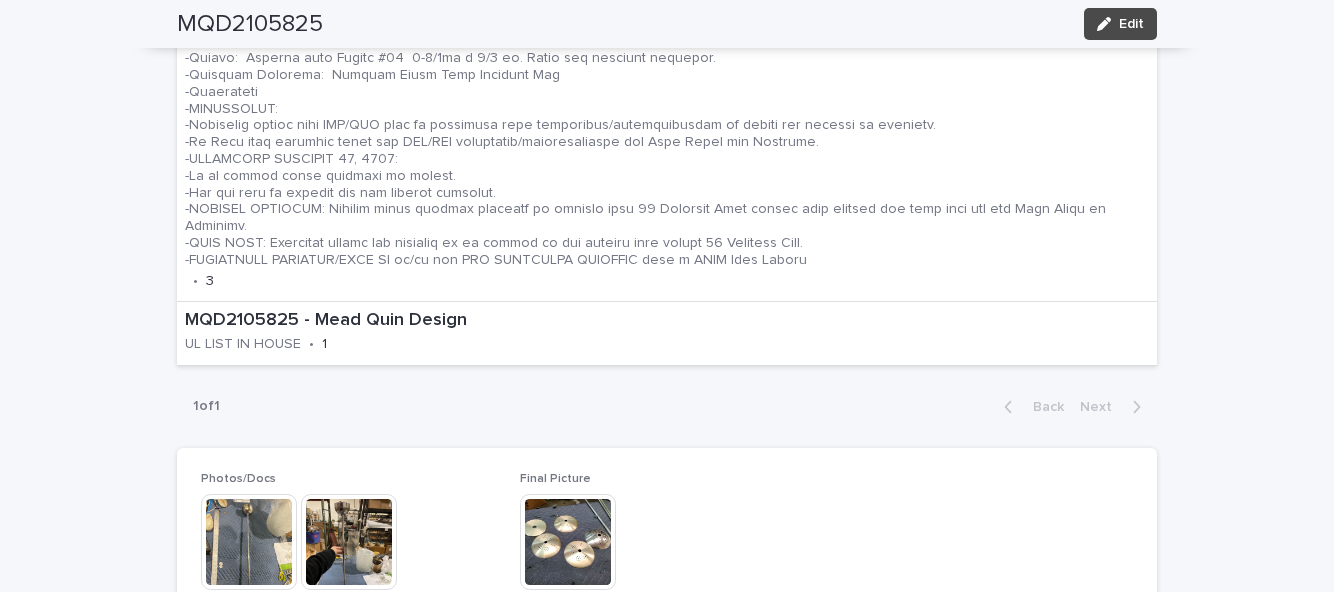 click at bounding box center (568, 542) 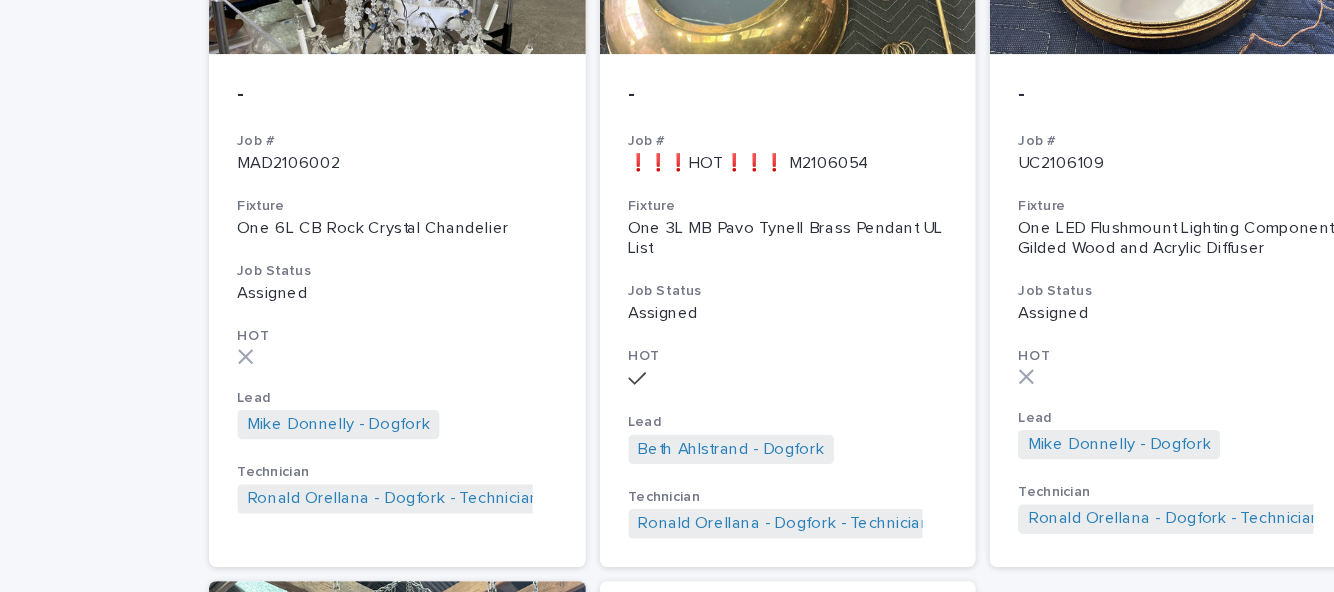 scroll, scrollTop: 0, scrollLeft: 0, axis: both 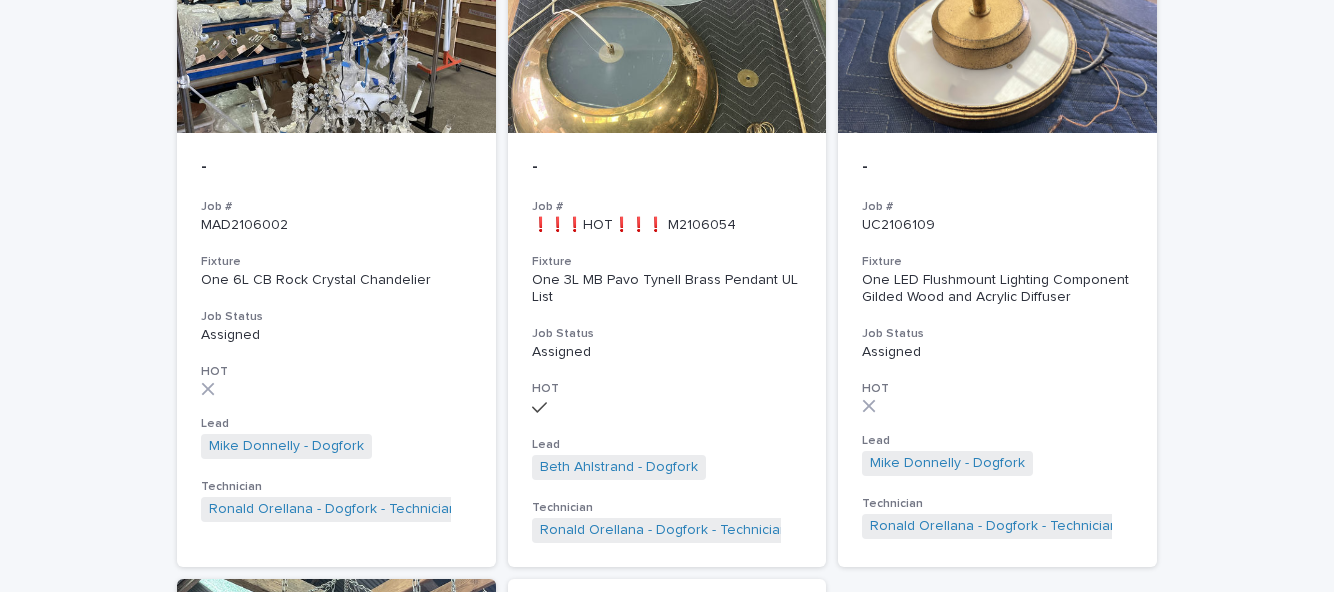 click on "Assigned" at bounding box center (667, 350) 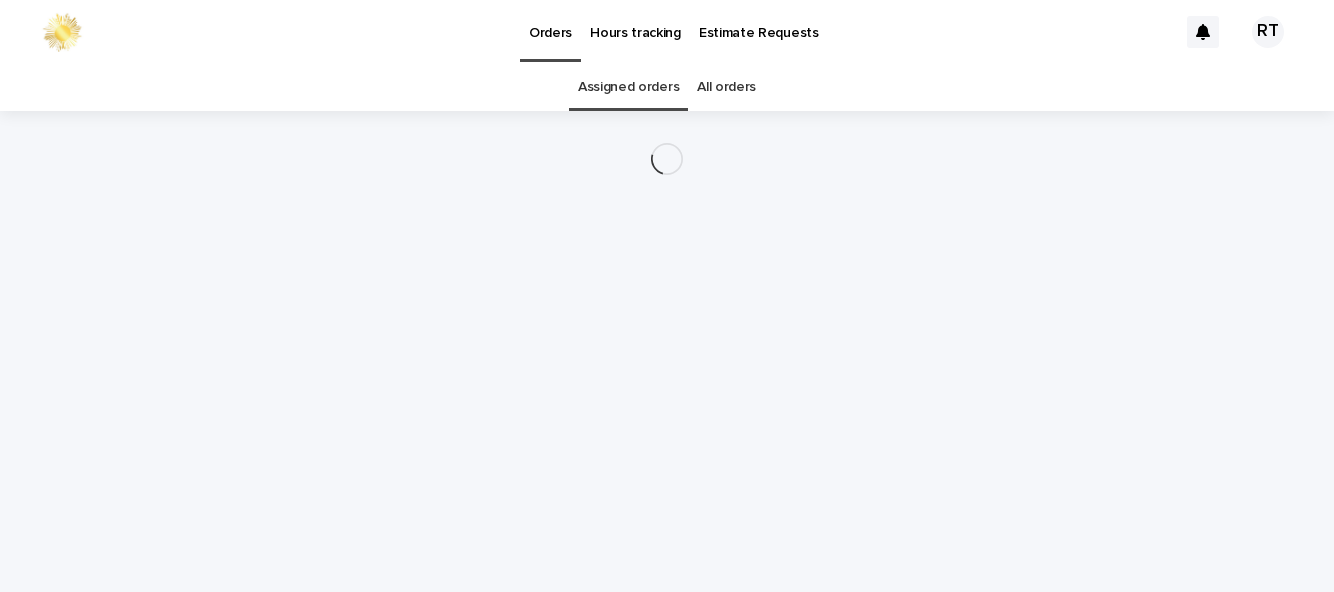 scroll, scrollTop: 0, scrollLeft: 0, axis: both 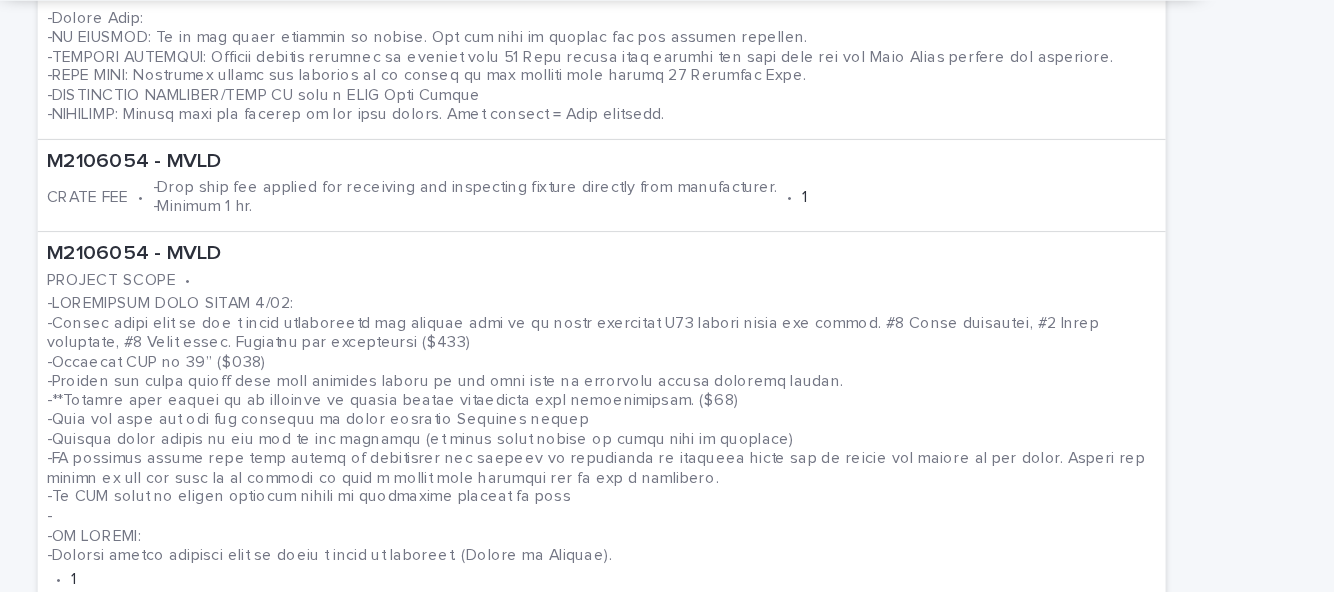 click on "**********" at bounding box center (667, 734) 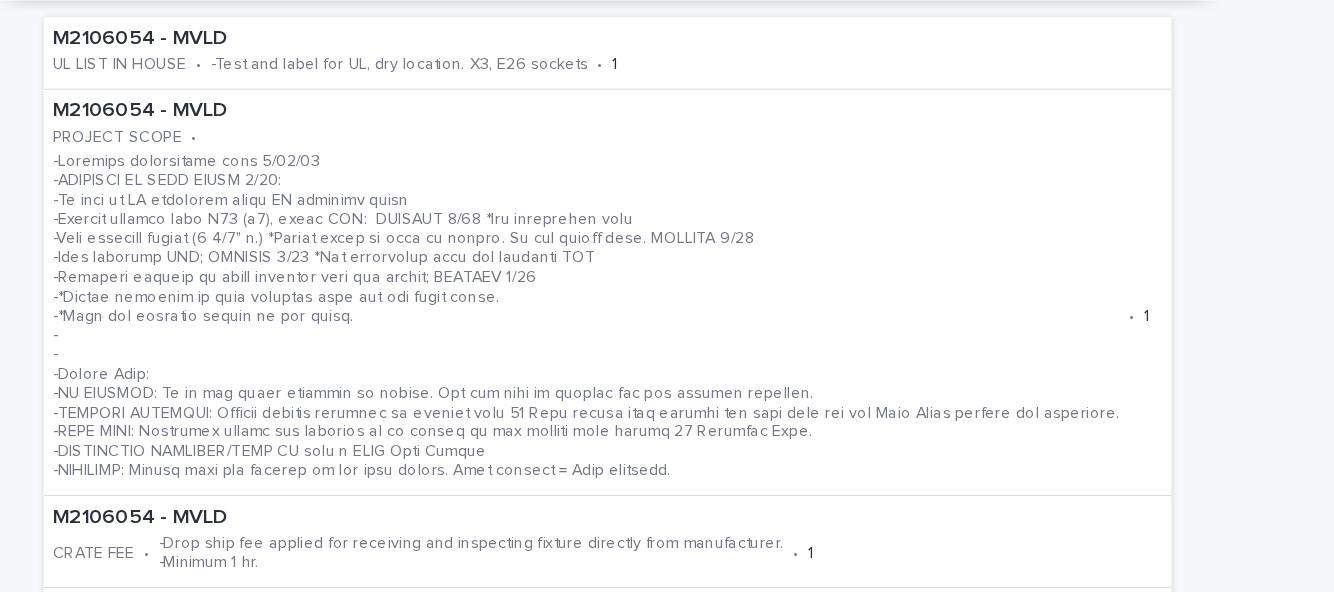scroll, scrollTop: 734, scrollLeft: 0, axis: vertical 